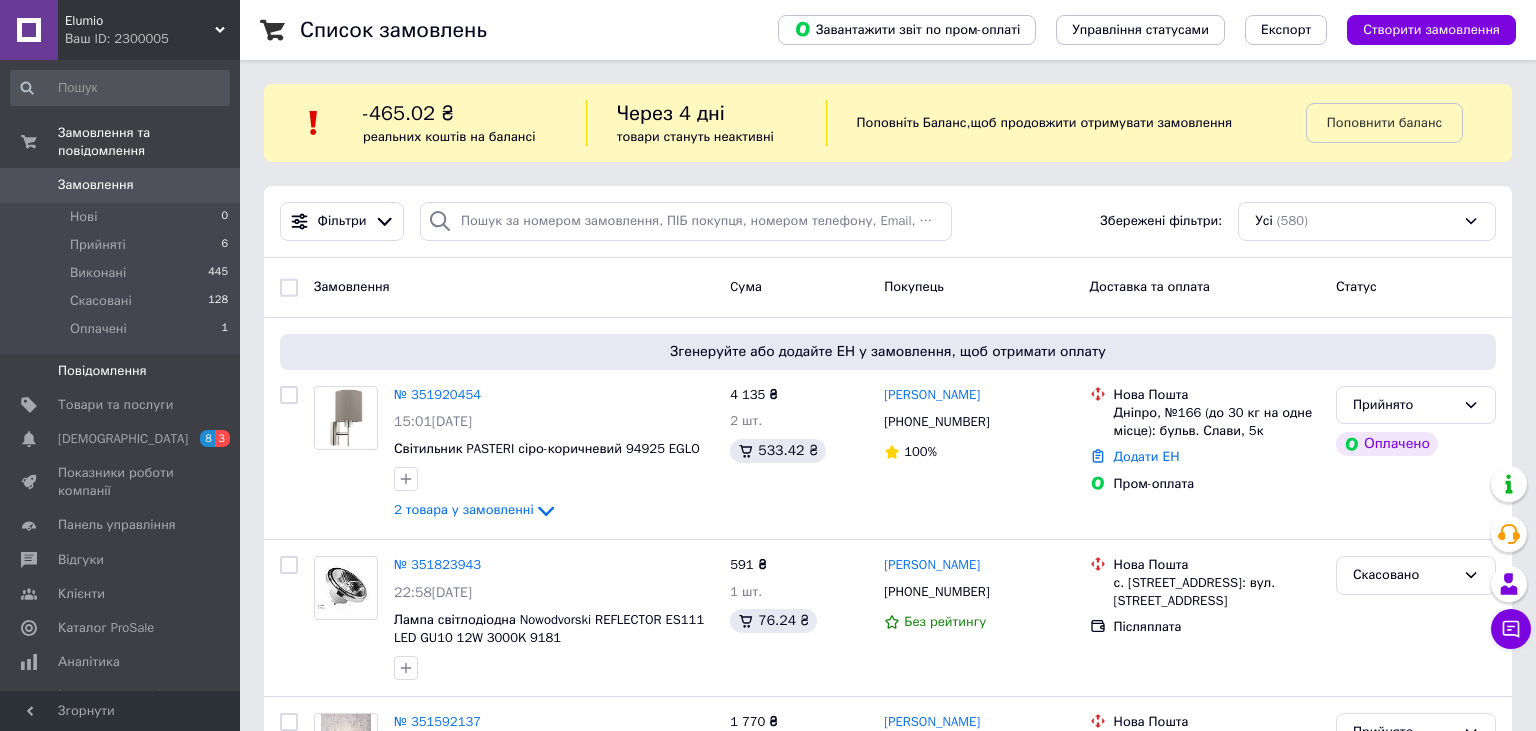 scroll, scrollTop: 0, scrollLeft: 0, axis: both 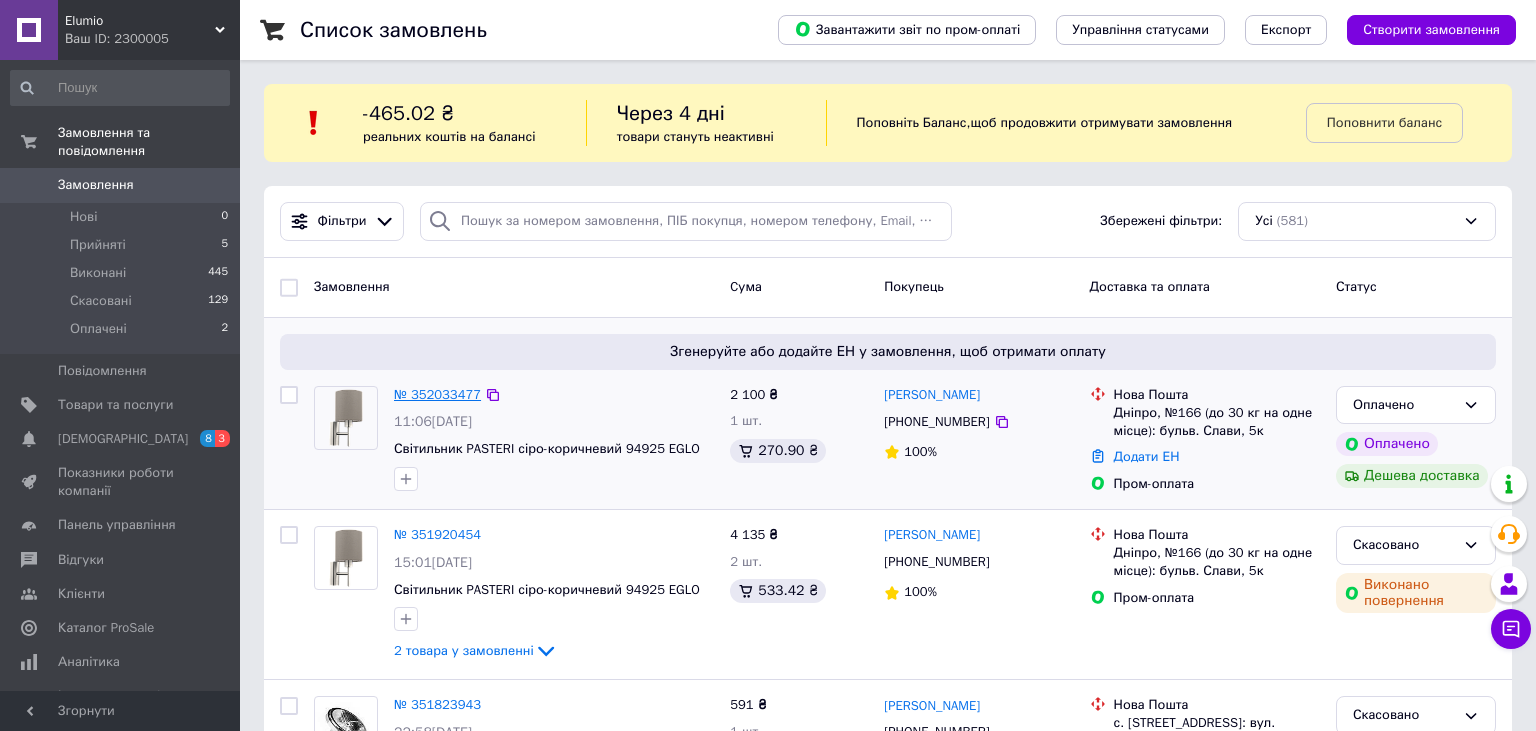 click on "№ 352033477" at bounding box center (437, 394) 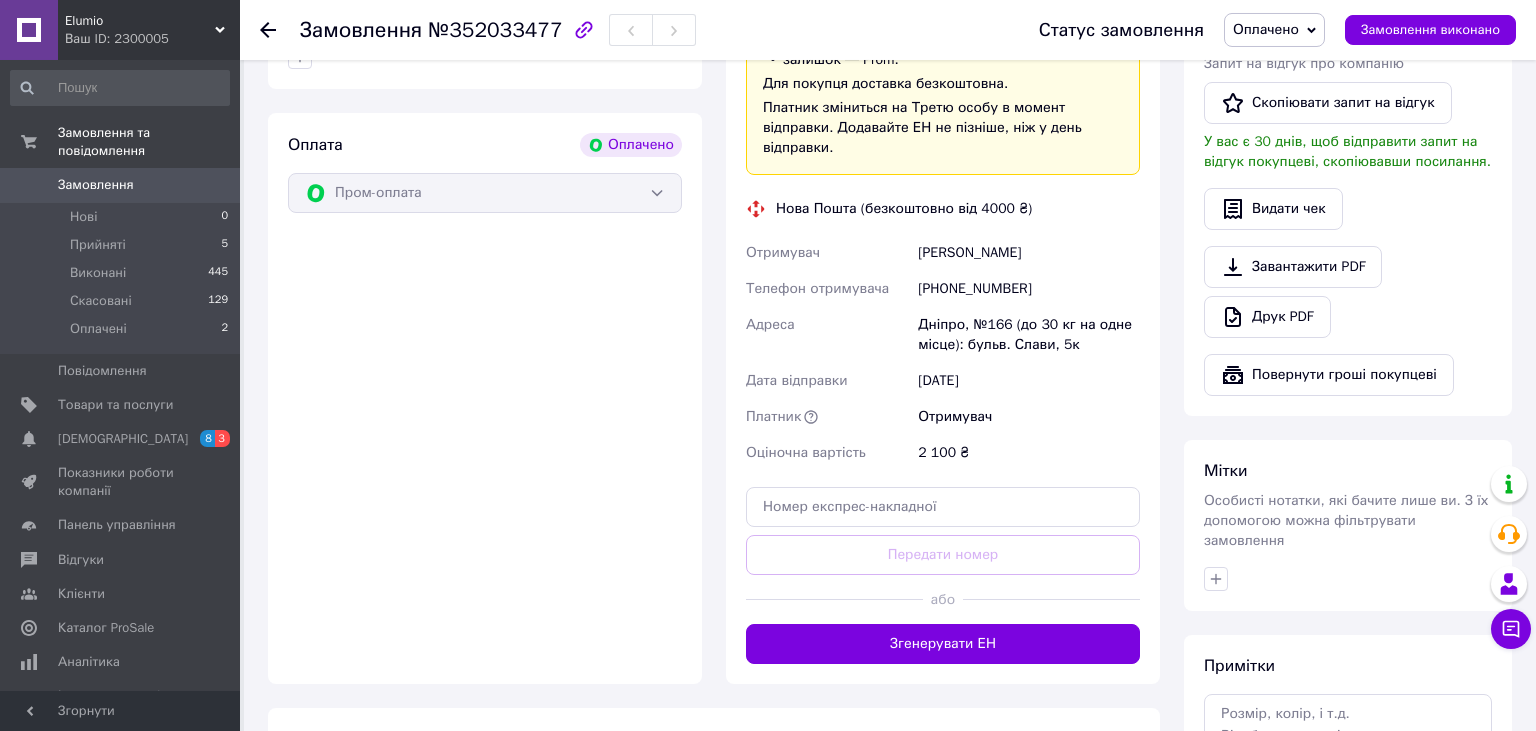 scroll, scrollTop: 633, scrollLeft: 0, axis: vertical 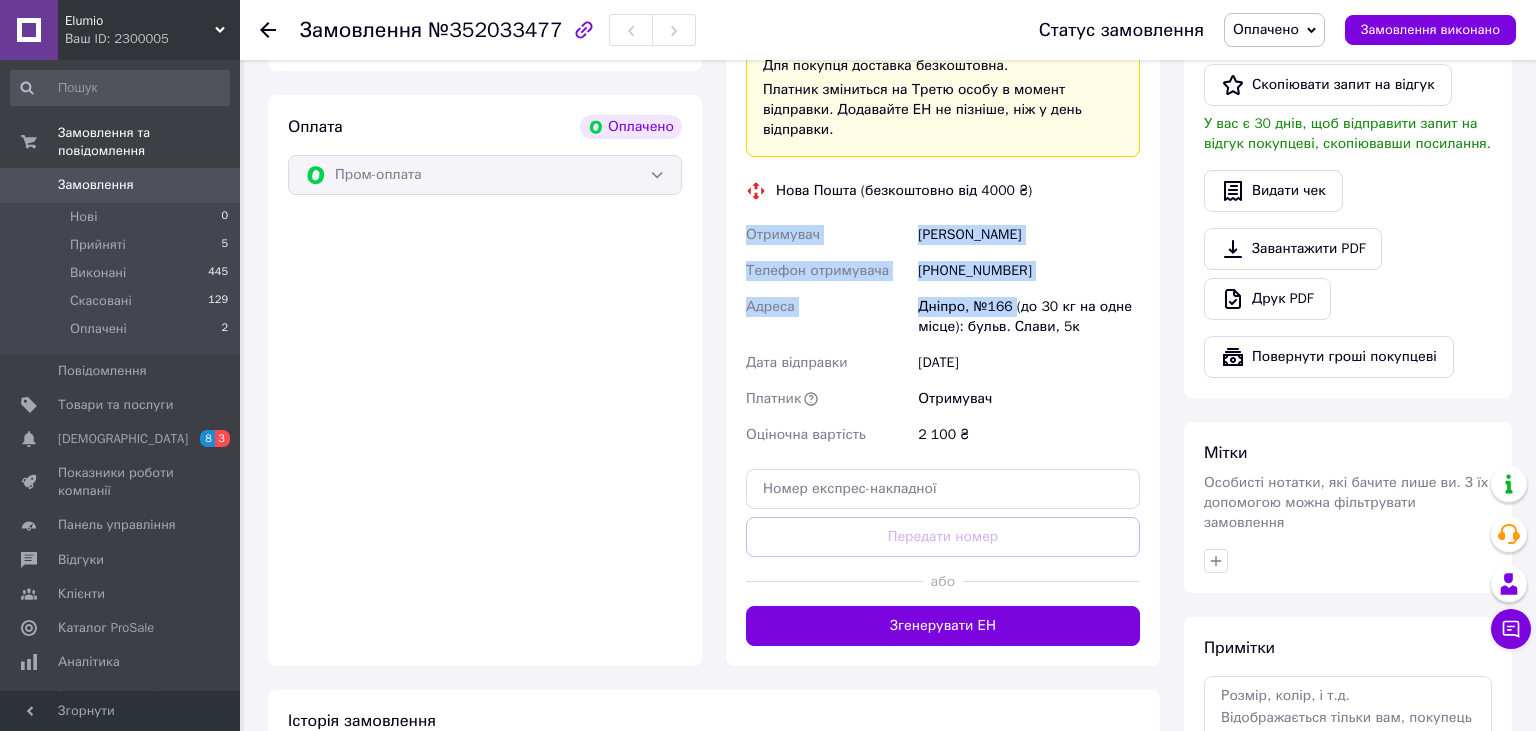 drag, startPoint x: 746, startPoint y: 193, endPoint x: 1011, endPoint y: 272, distance: 276.52487 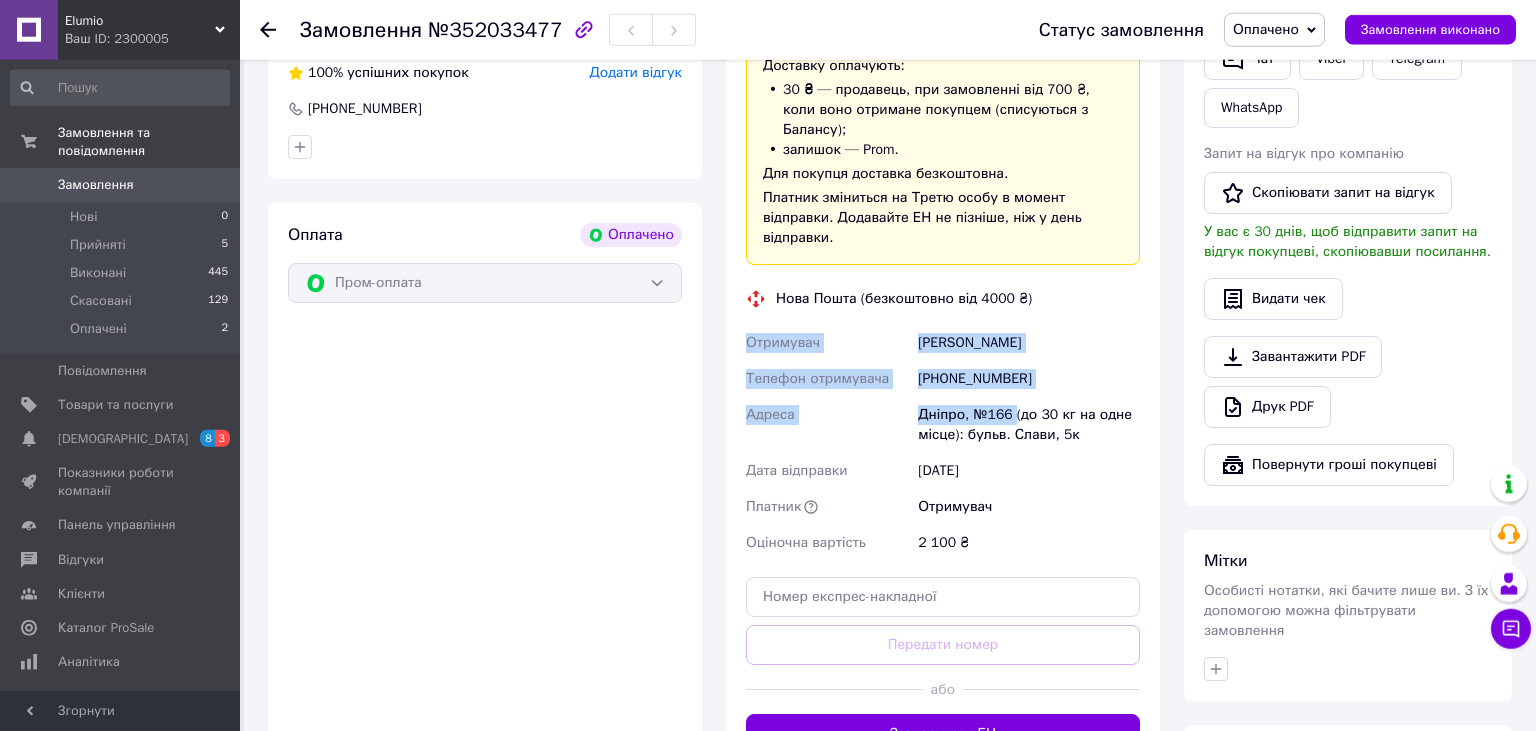 scroll, scrollTop: 528, scrollLeft: 0, axis: vertical 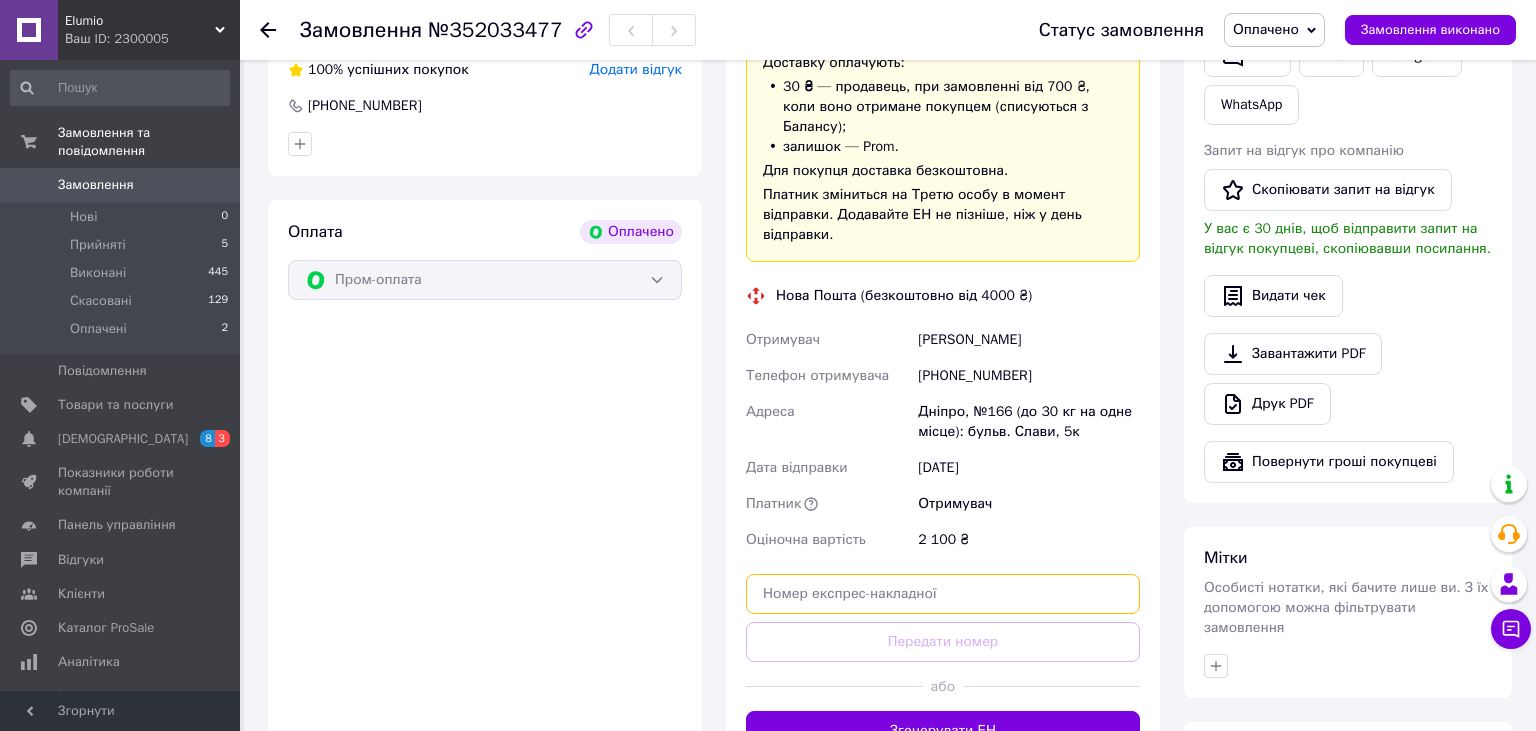 click at bounding box center (943, 594) 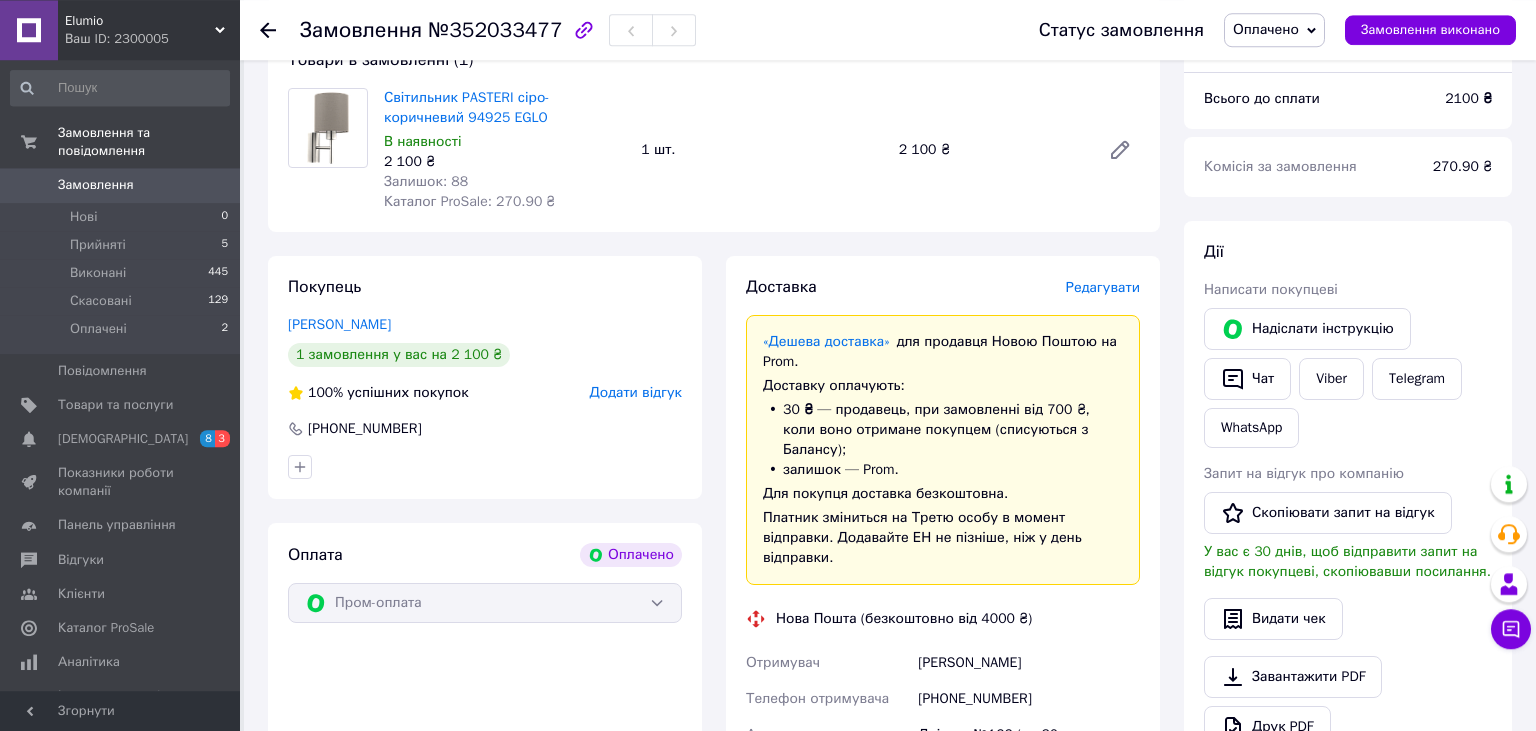 scroll, scrollTop: 0, scrollLeft: 0, axis: both 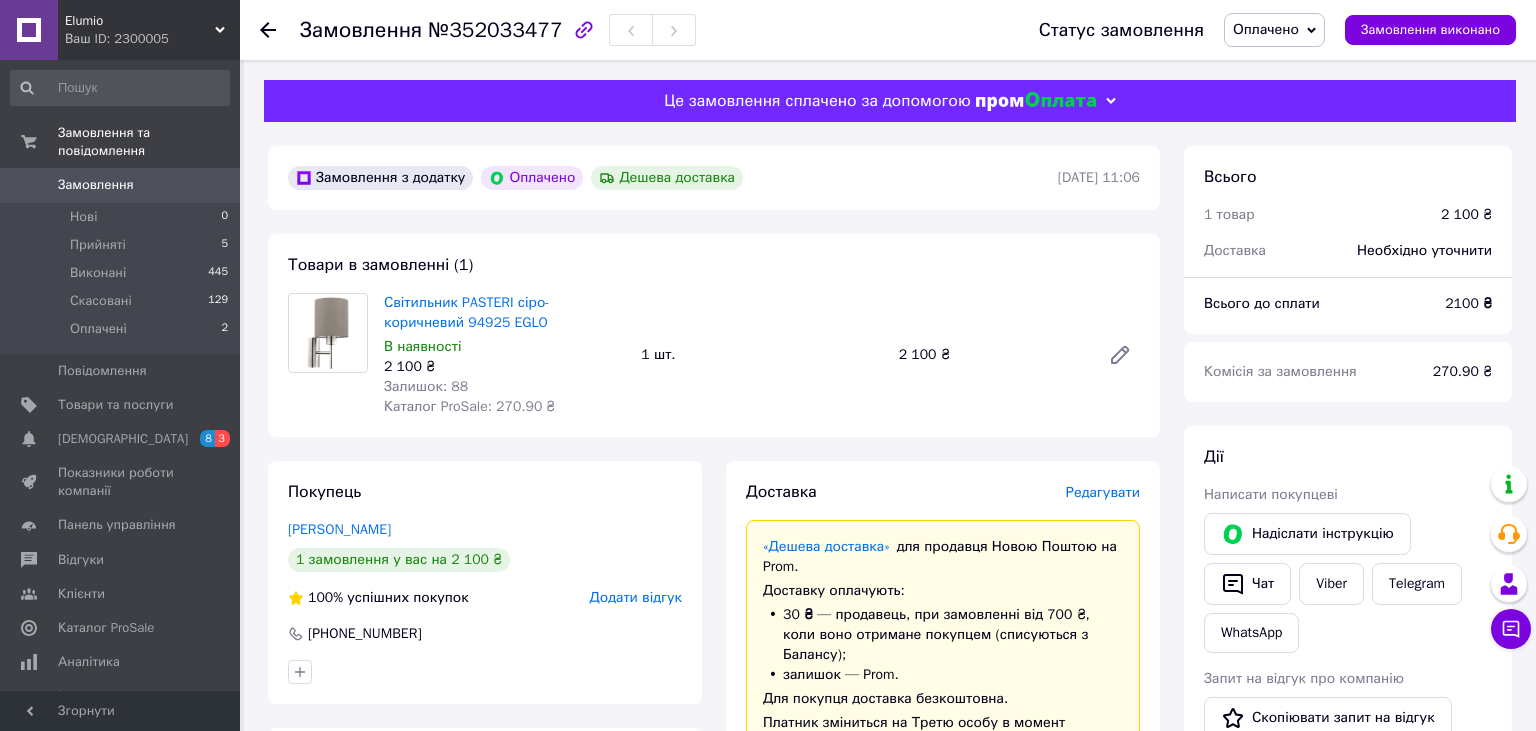 click 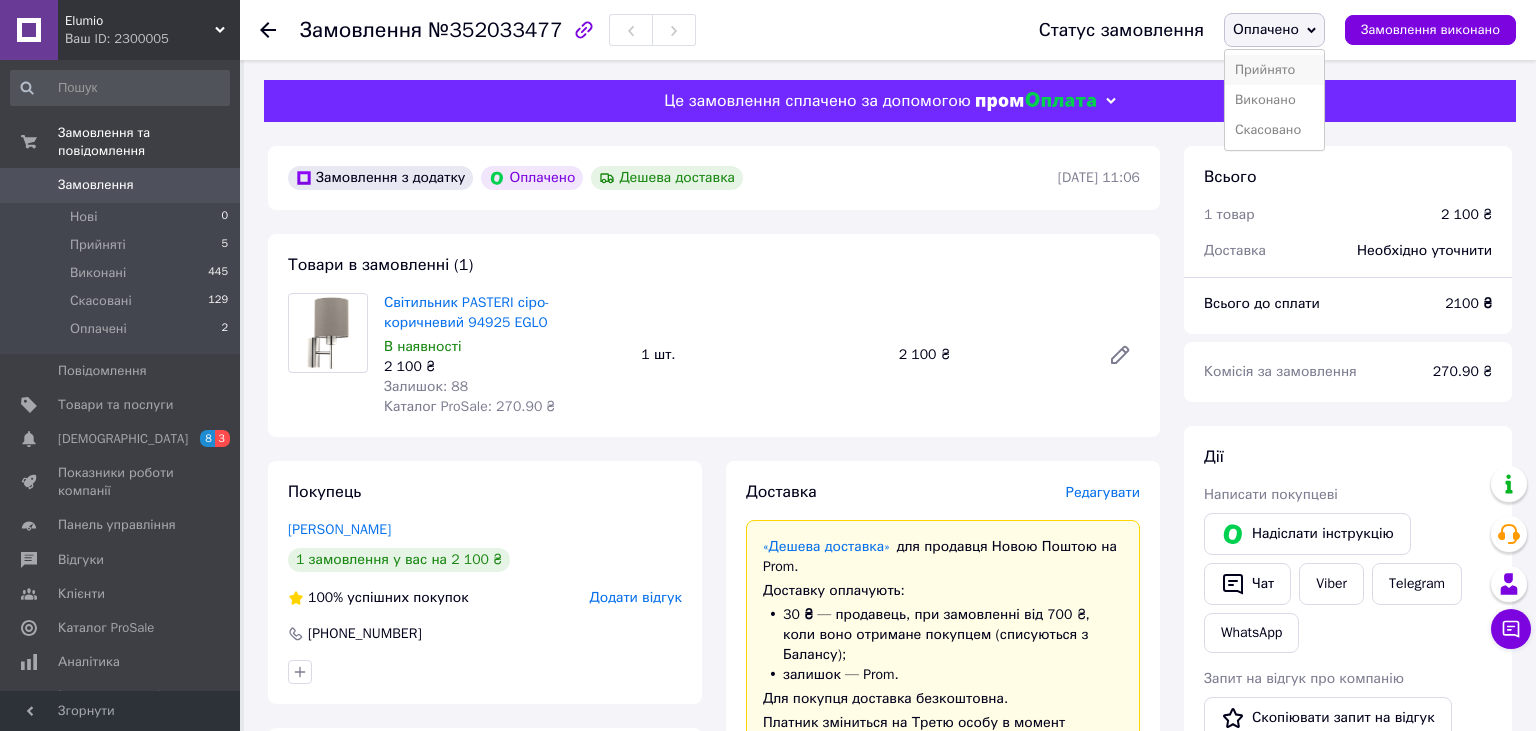 click on "Прийнято" at bounding box center [1274, 70] 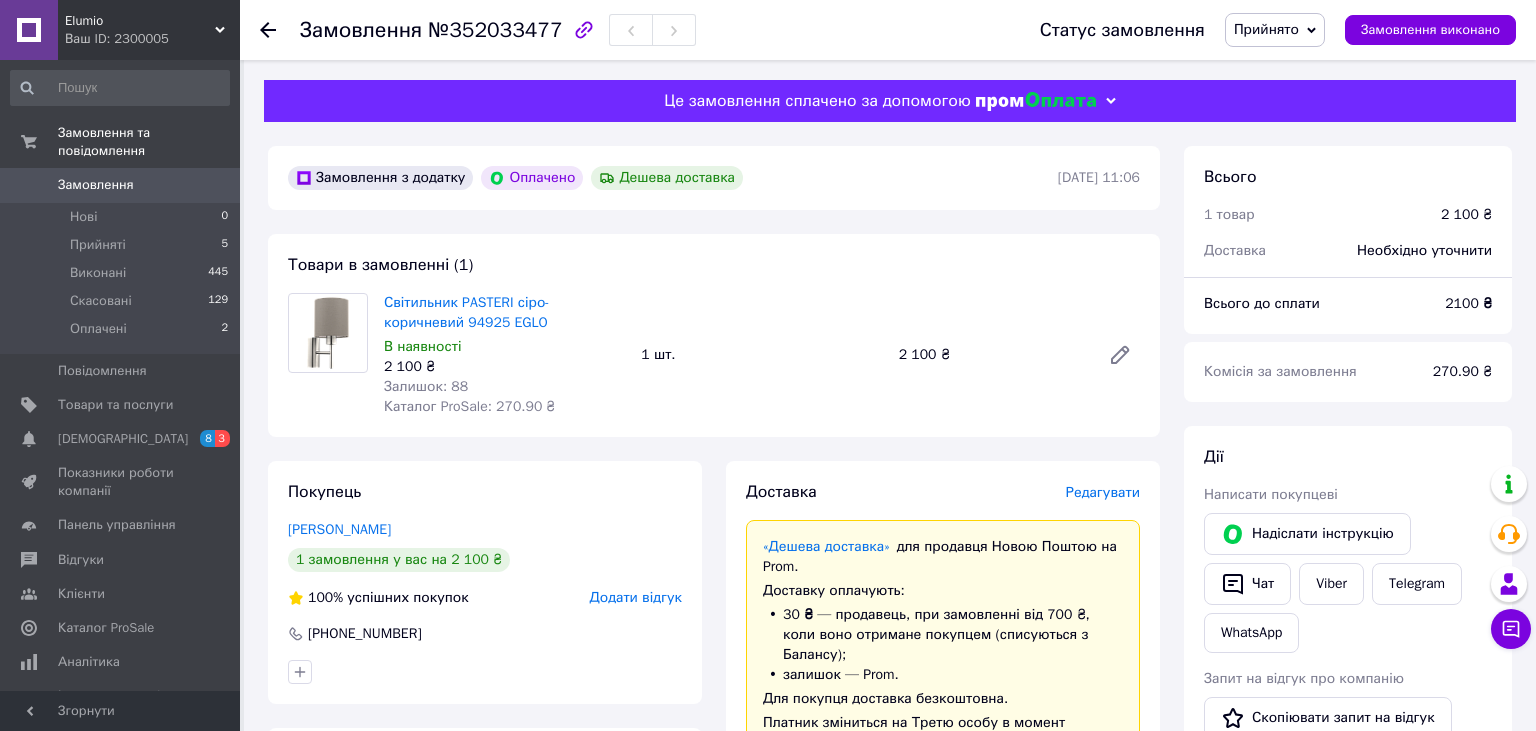 click 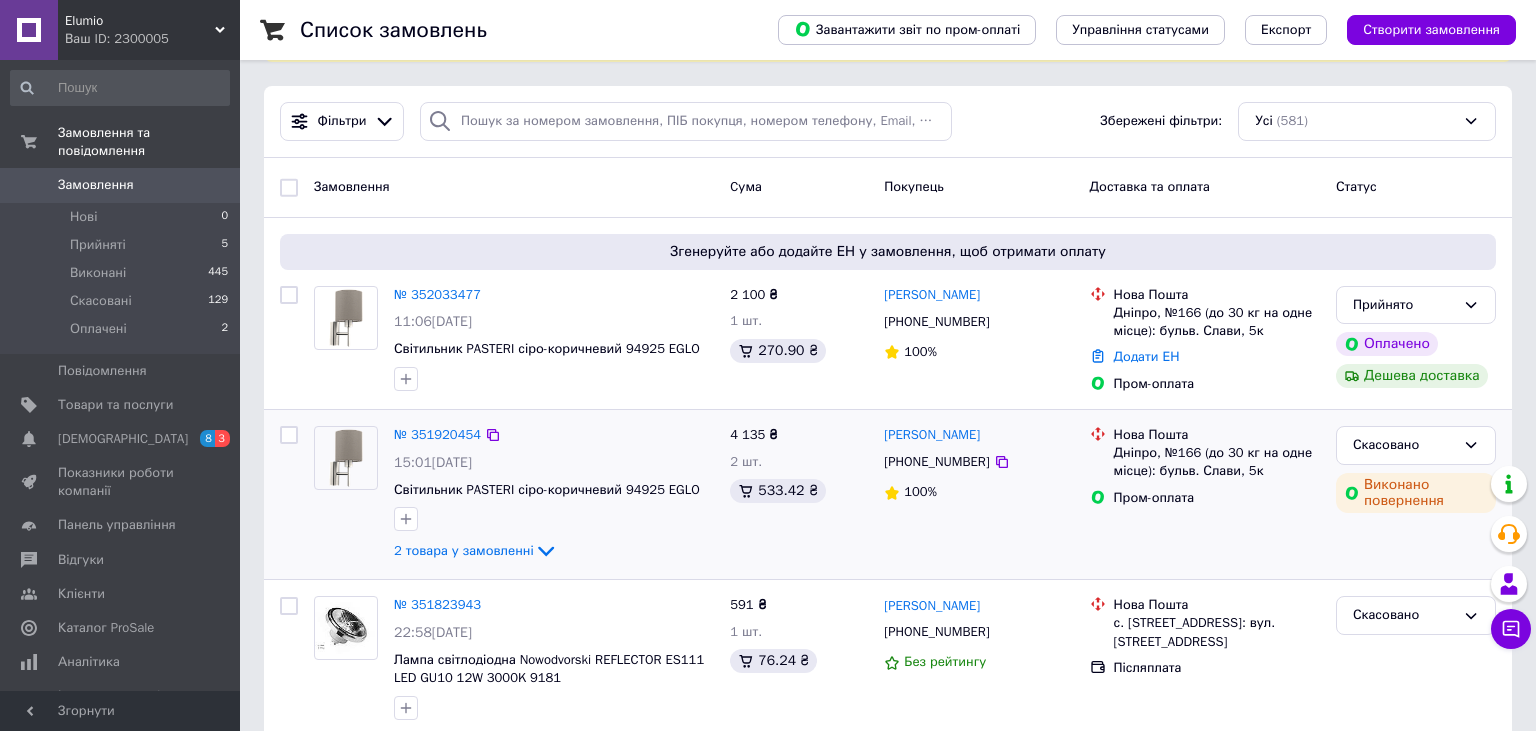 scroll, scrollTop: 105, scrollLeft: 0, axis: vertical 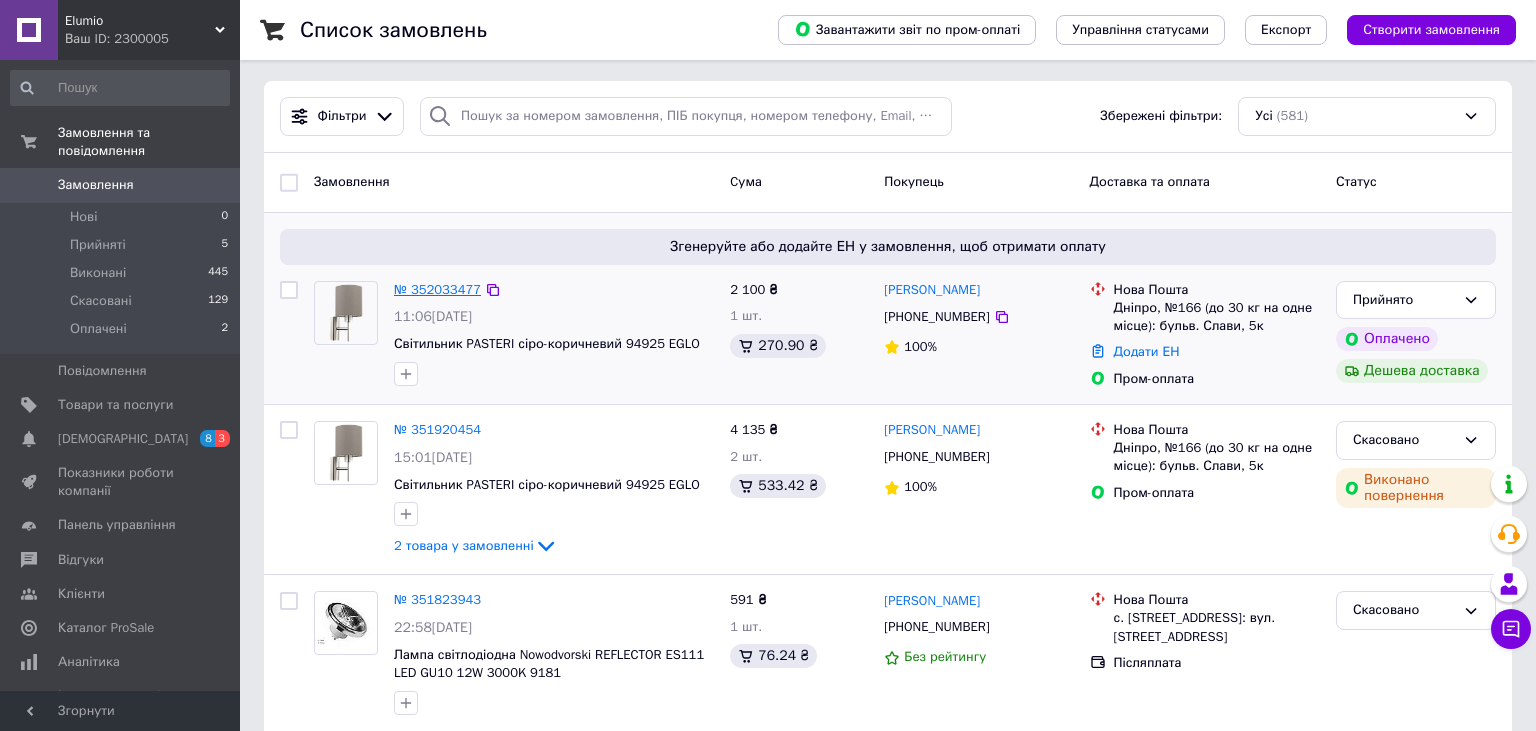 click on "№ 352033477" at bounding box center [437, 289] 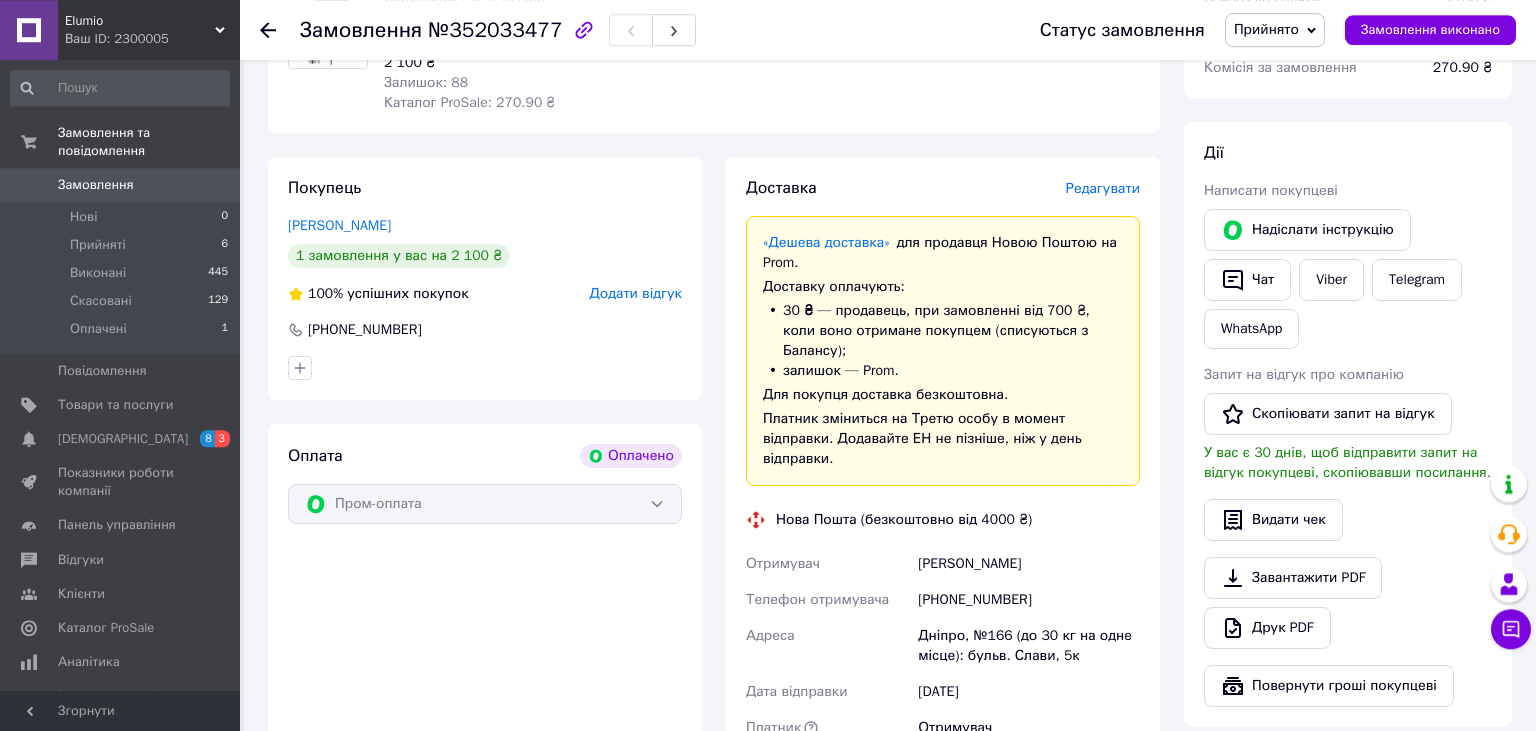 scroll, scrollTop: 407, scrollLeft: 0, axis: vertical 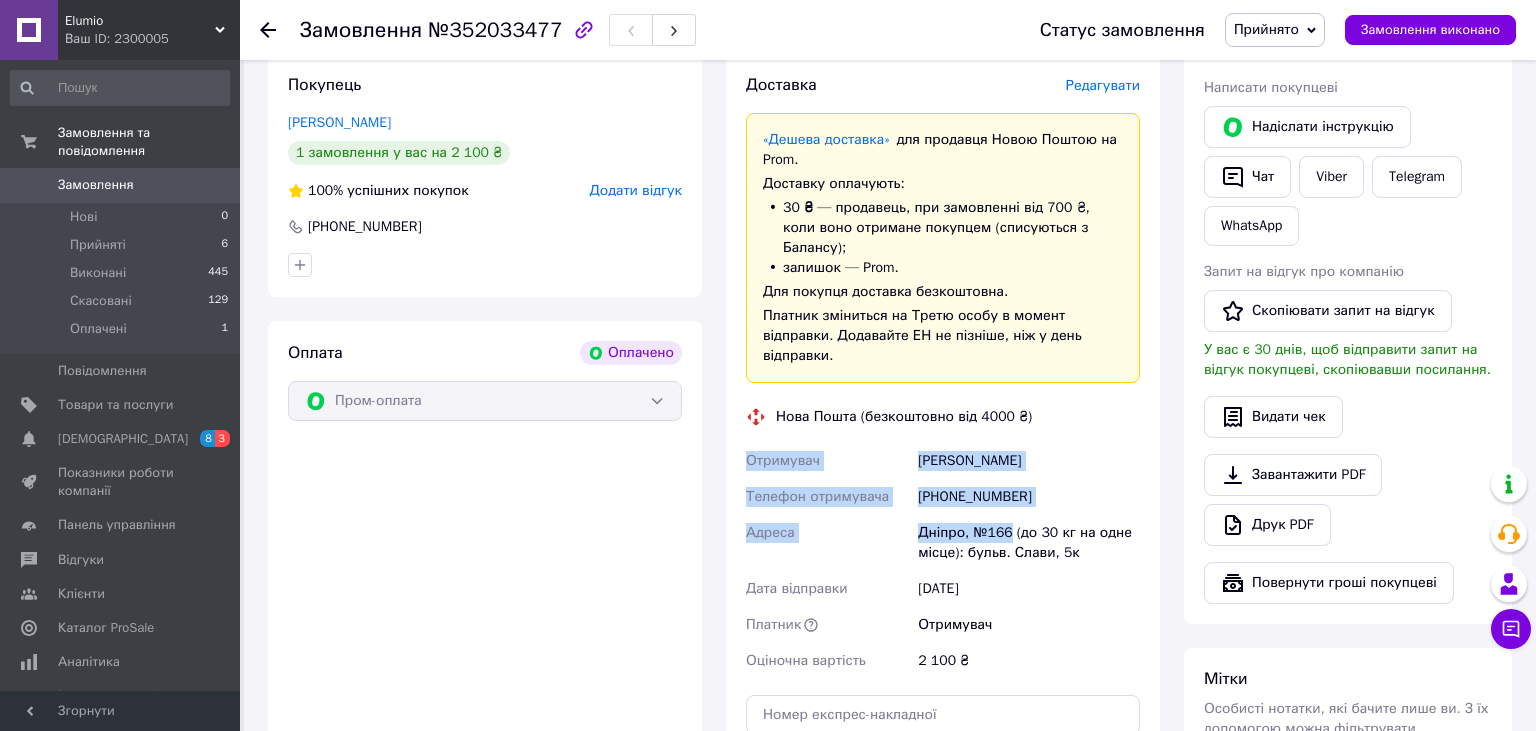 drag, startPoint x: 747, startPoint y: 418, endPoint x: 1008, endPoint y: 484, distance: 269.2155 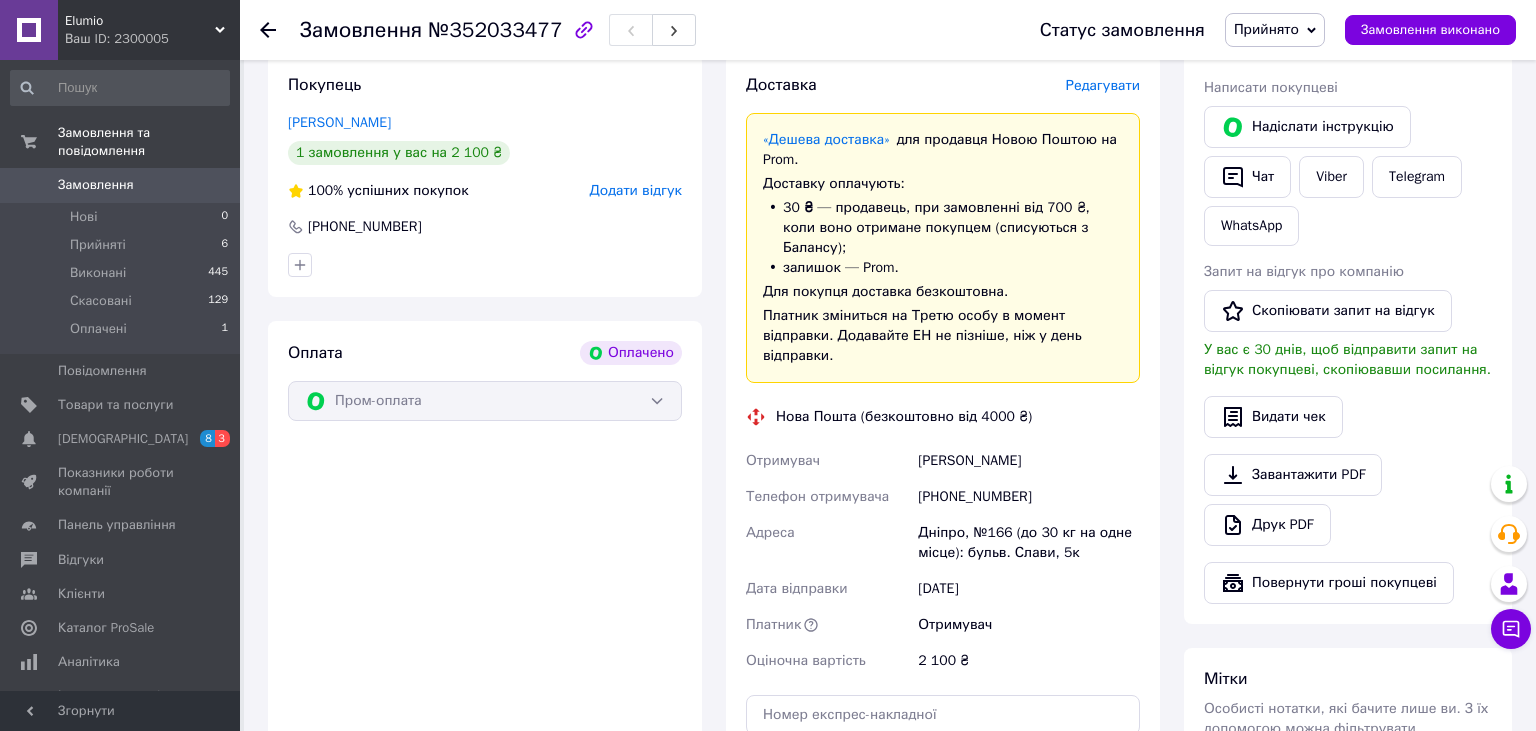 click 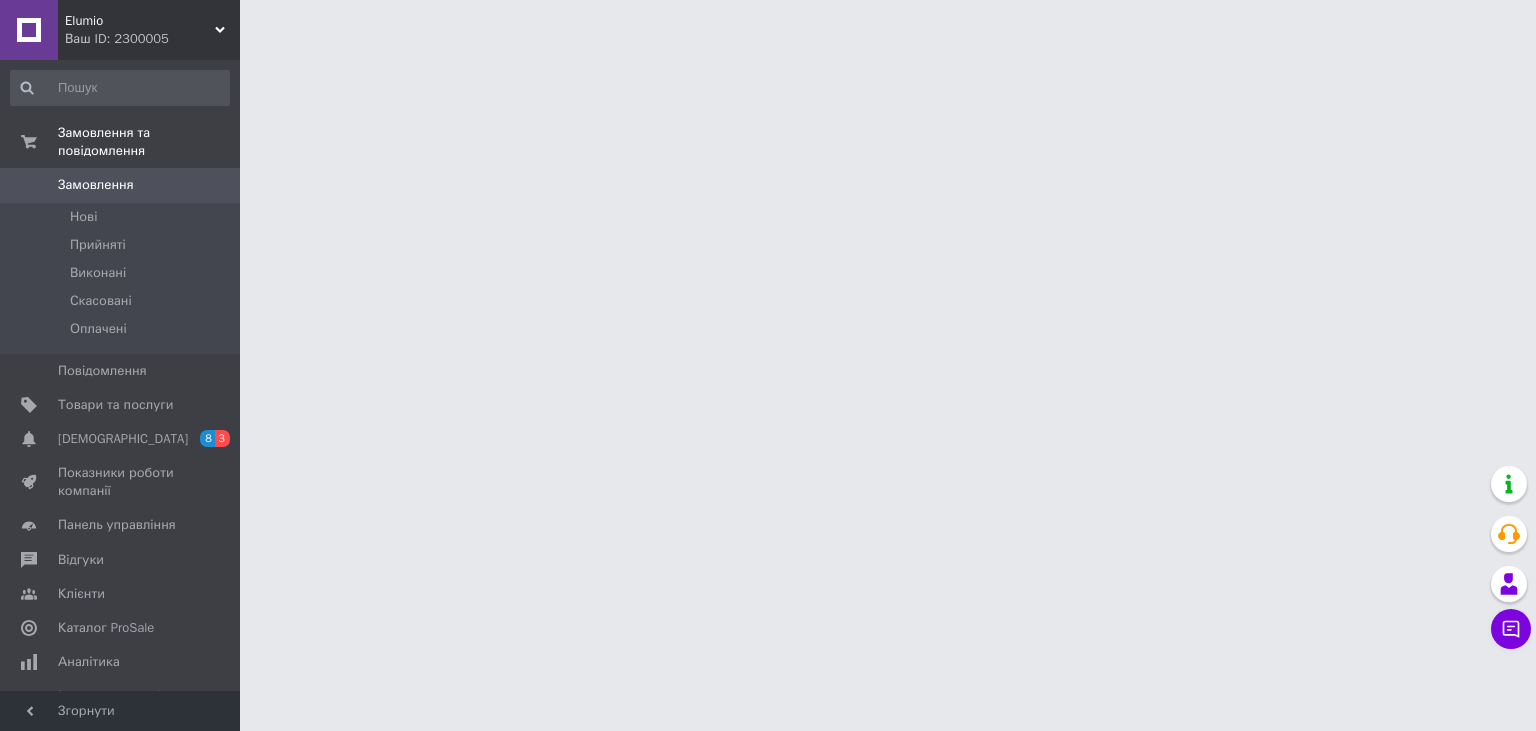 scroll, scrollTop: 0, scrollLeft: 0, axis: both 